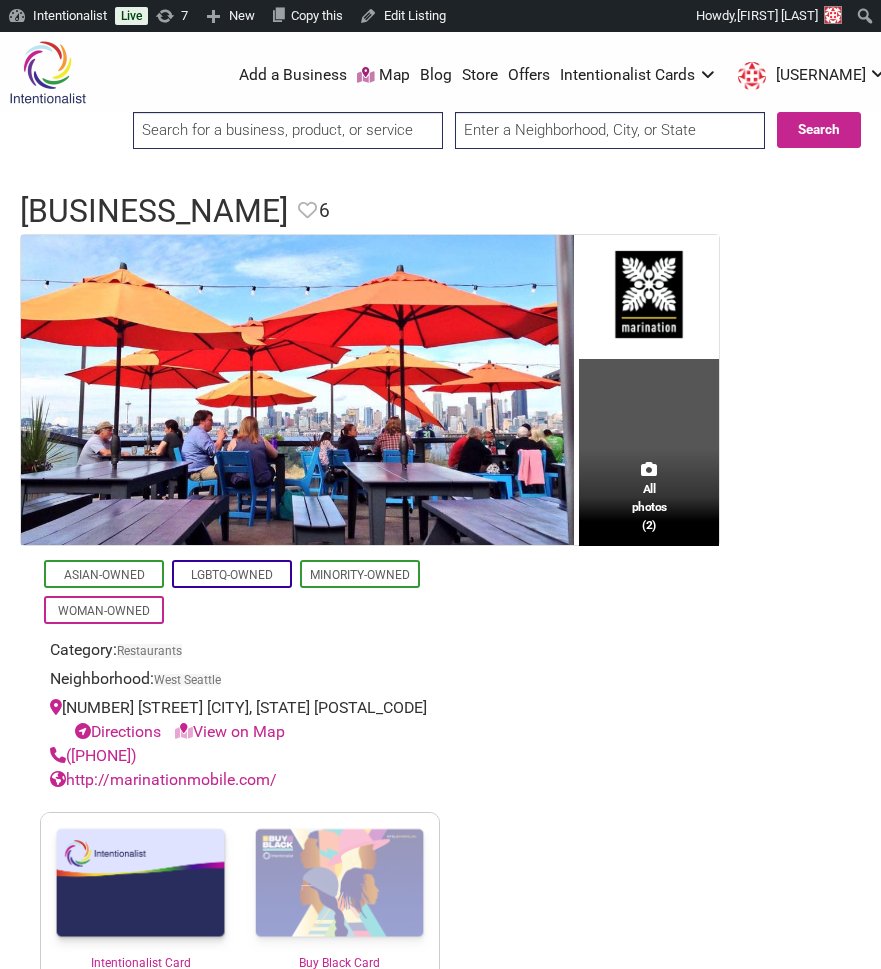 scroll, scrollTop: 0, scrollLeft: 0, axis: both 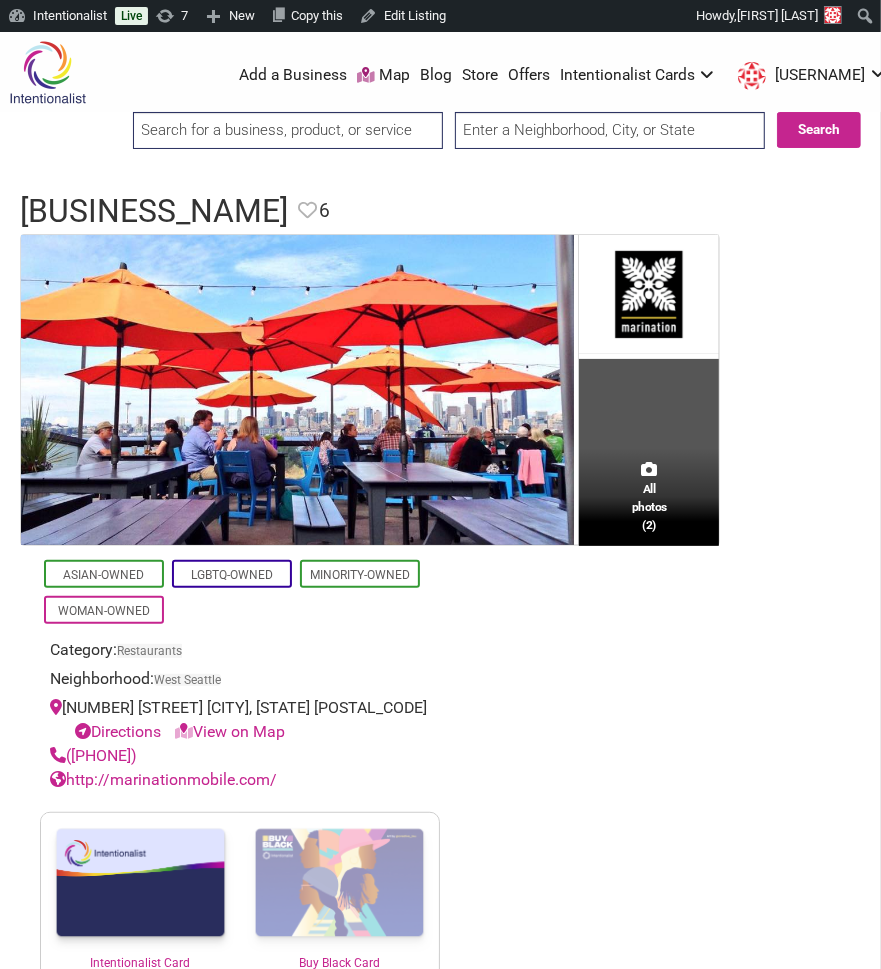 click at bounding box center (288, 130) 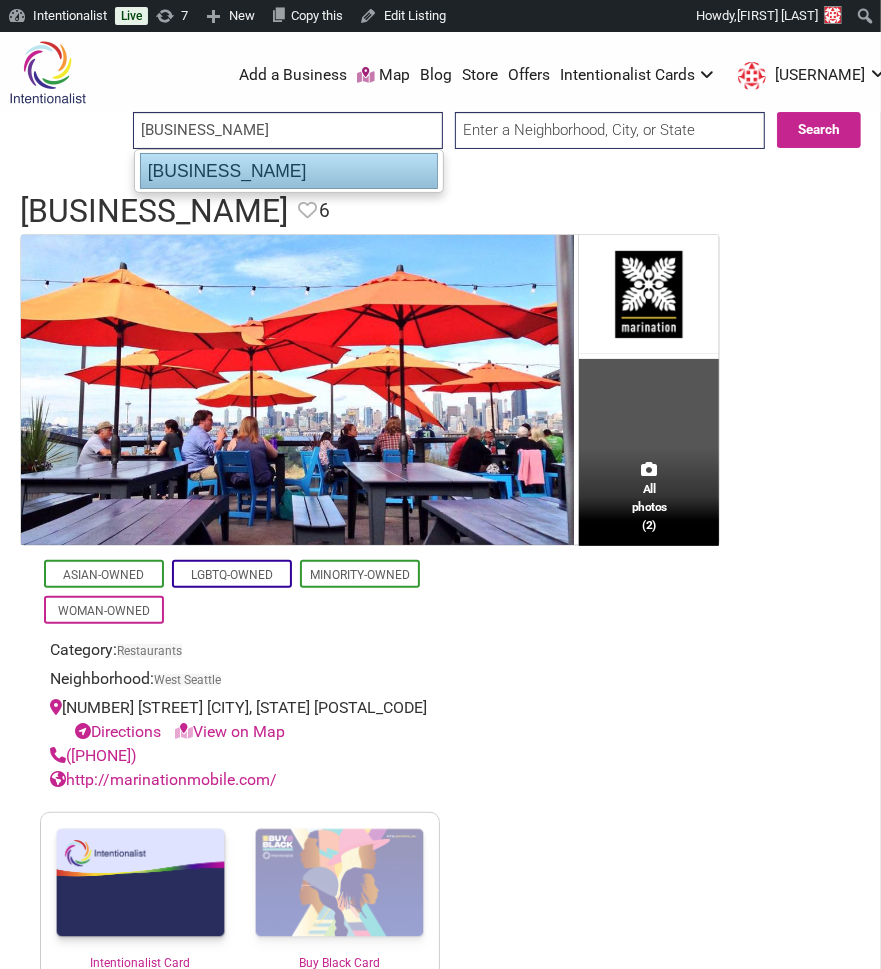 click on "Cloud City Coffee" at bounding box center (289, 171) 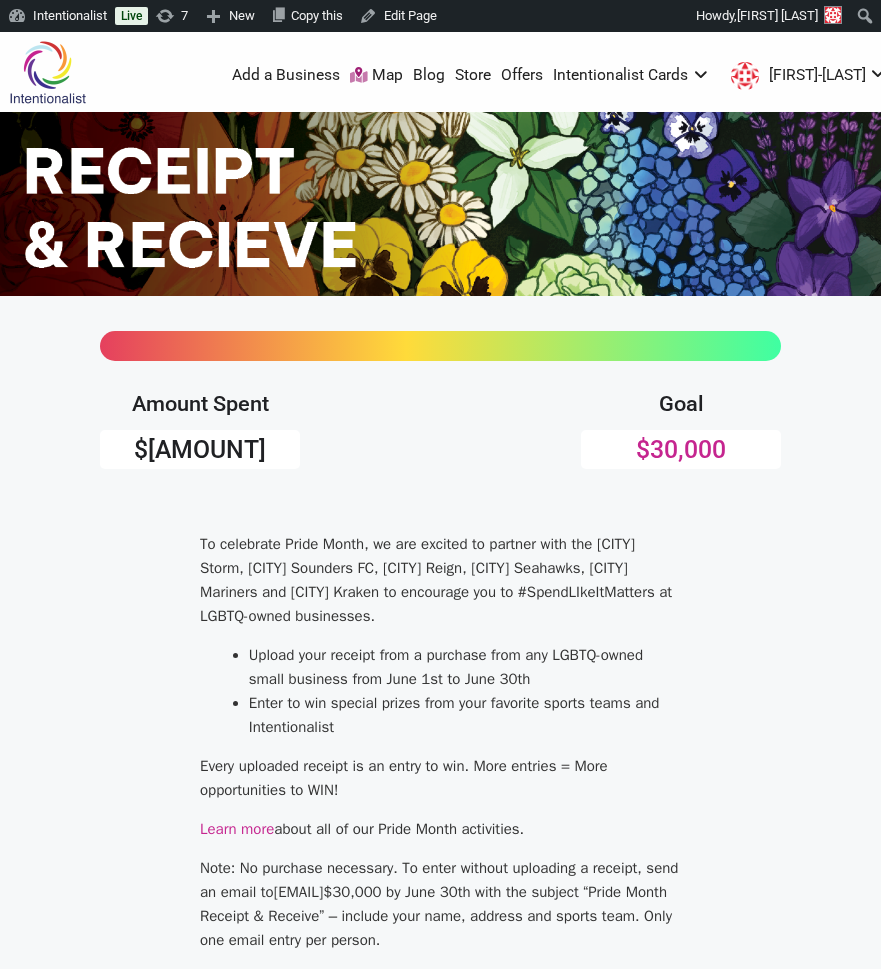 scroll, scrollTop: 0, scrollLeft: 0, axis: both 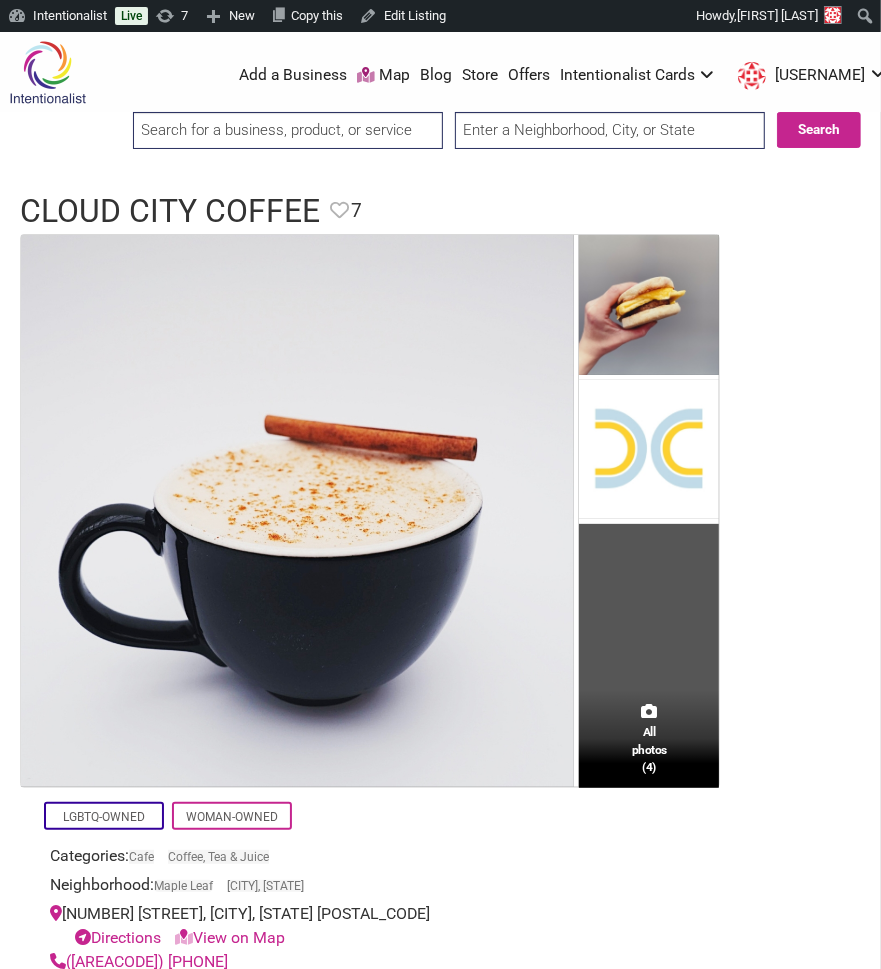 click at bounding box center [288, 137] 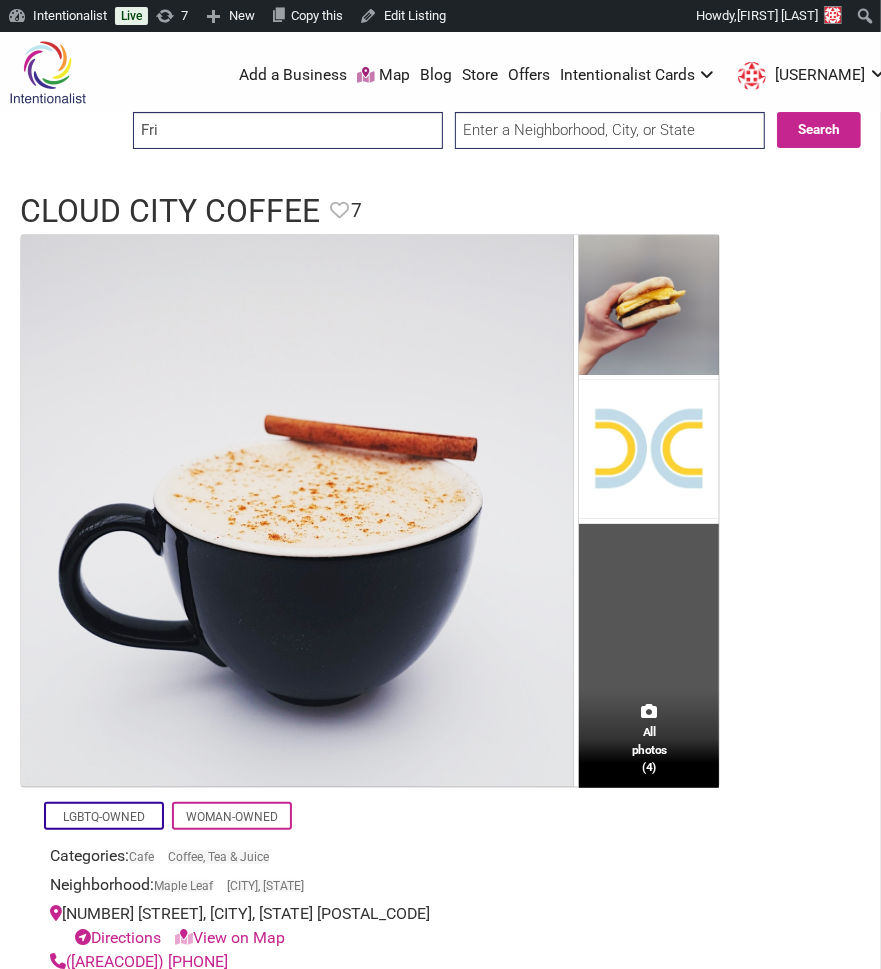 type on "Frid" 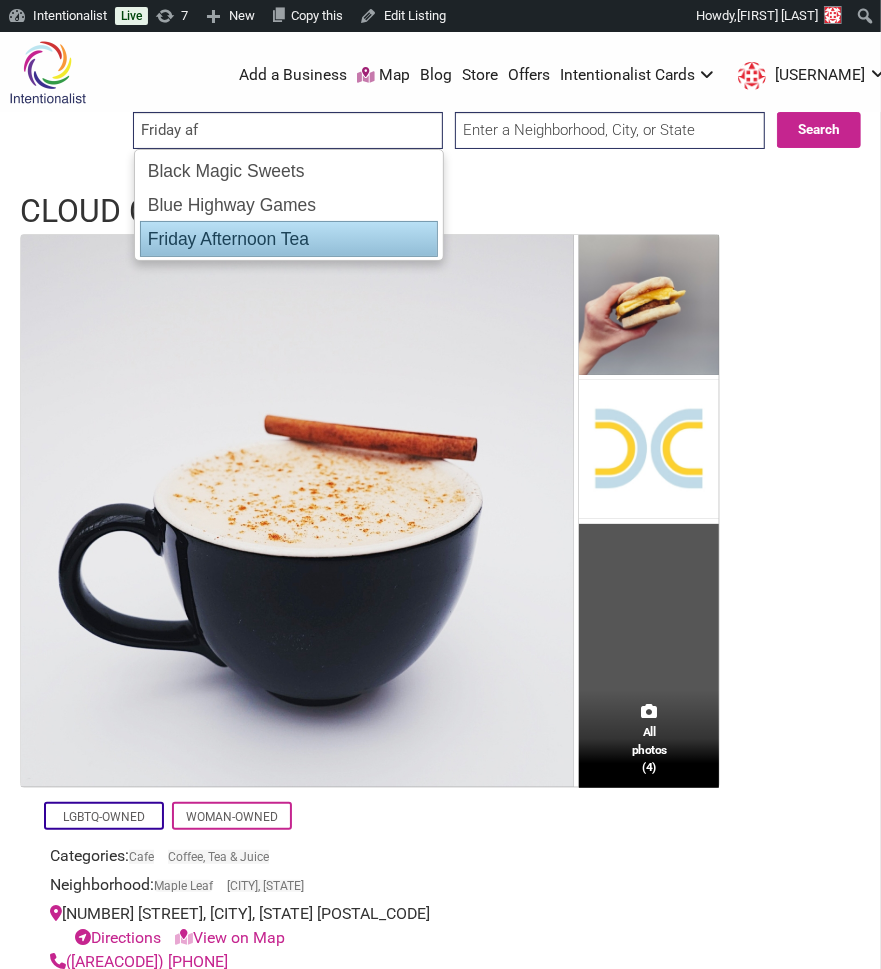 click on "Black Magic Sweets Blue Highway Games Friday Afternoon Tea" at bounding box center [289, 205] 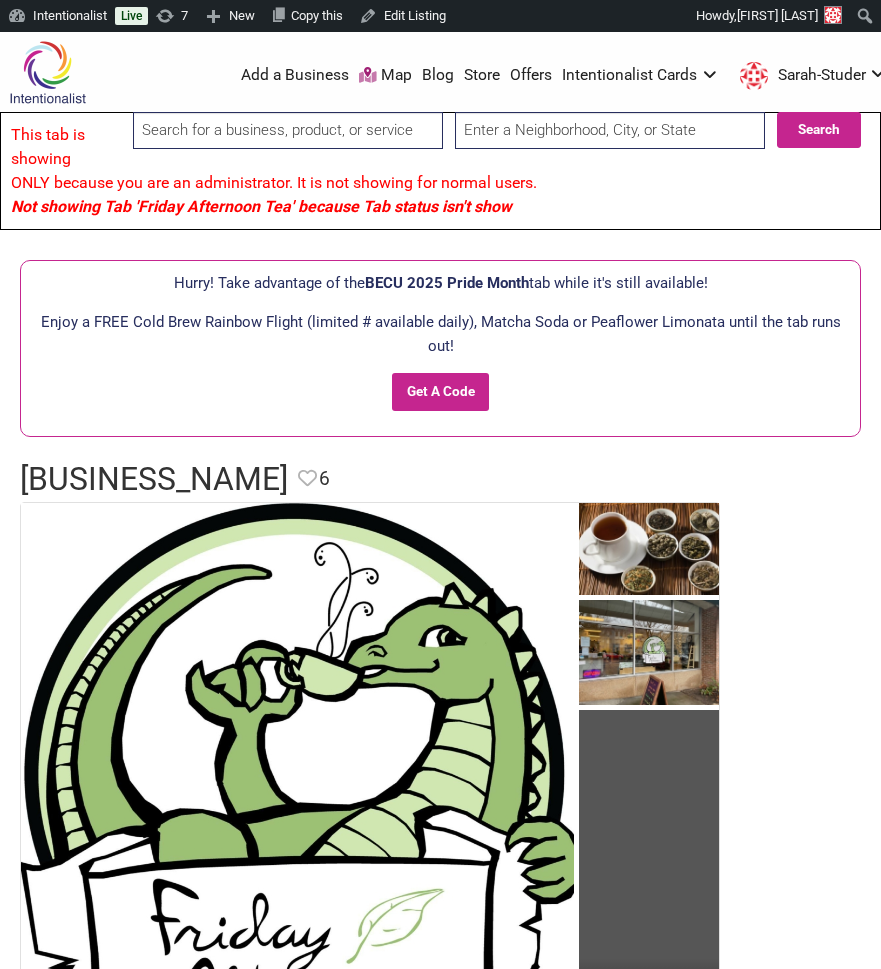 scroll, scrollTop: 0, scrollLeft: 0, axis: both 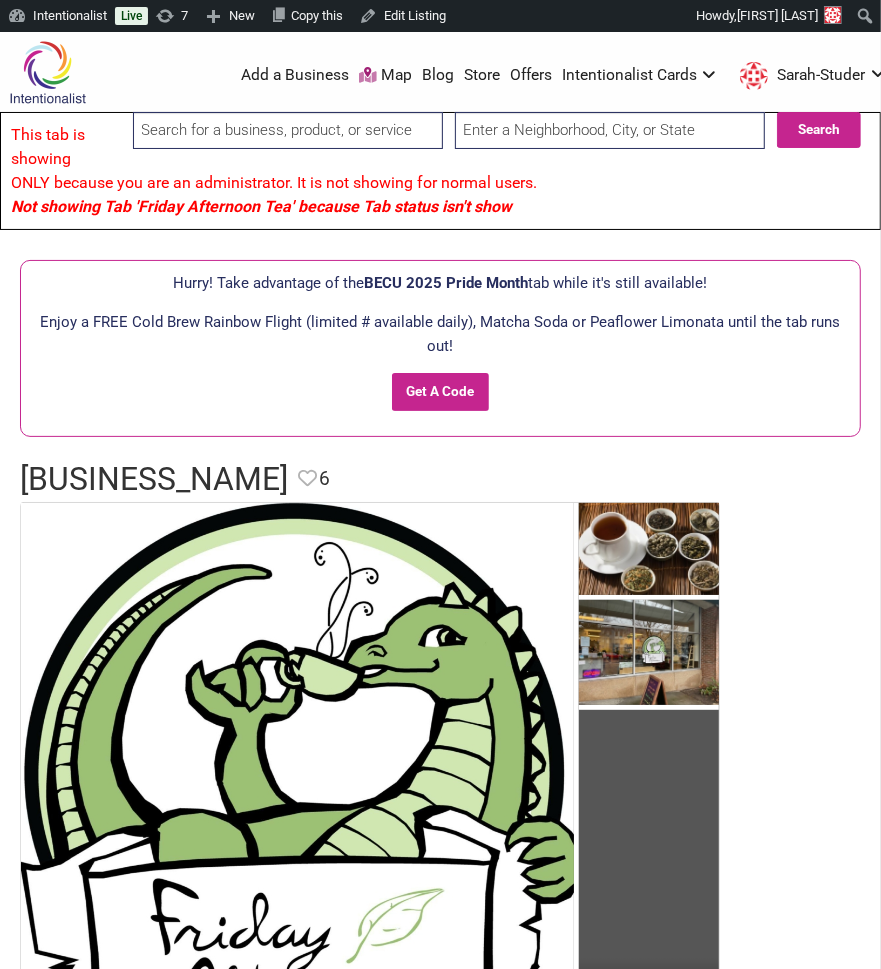 click at bounding box center [288, 130] 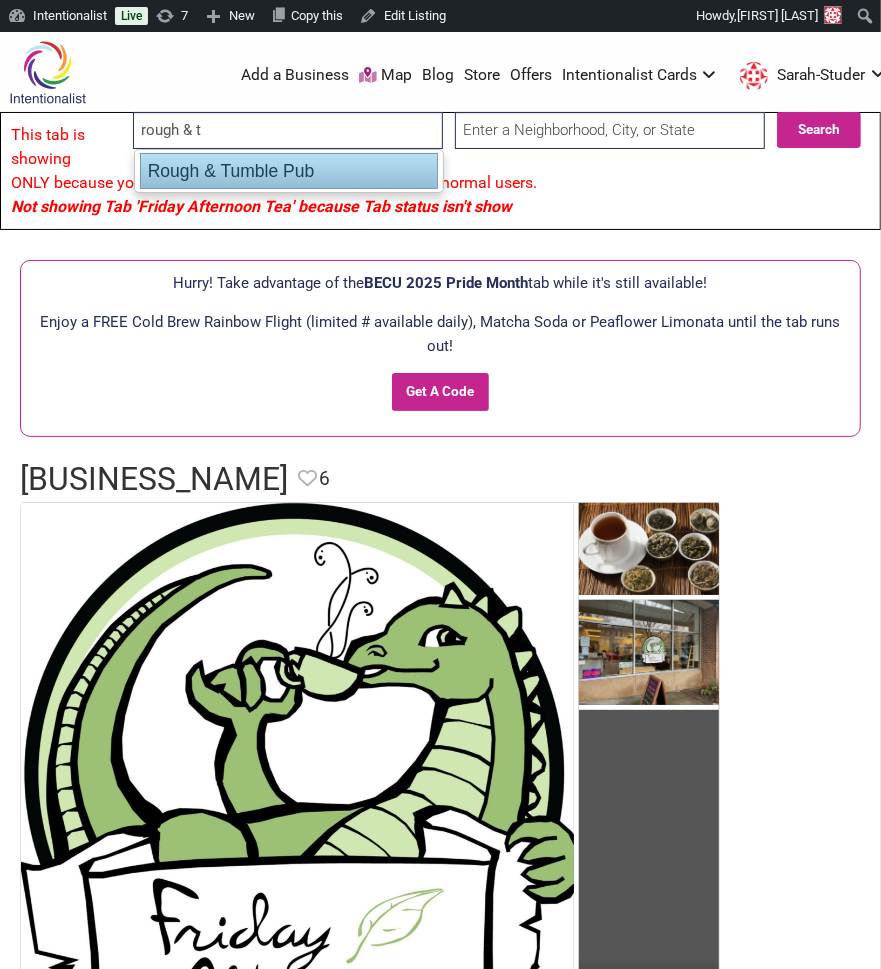 click on "Rough & Tumble Pub" at bounding box center [289, 171] 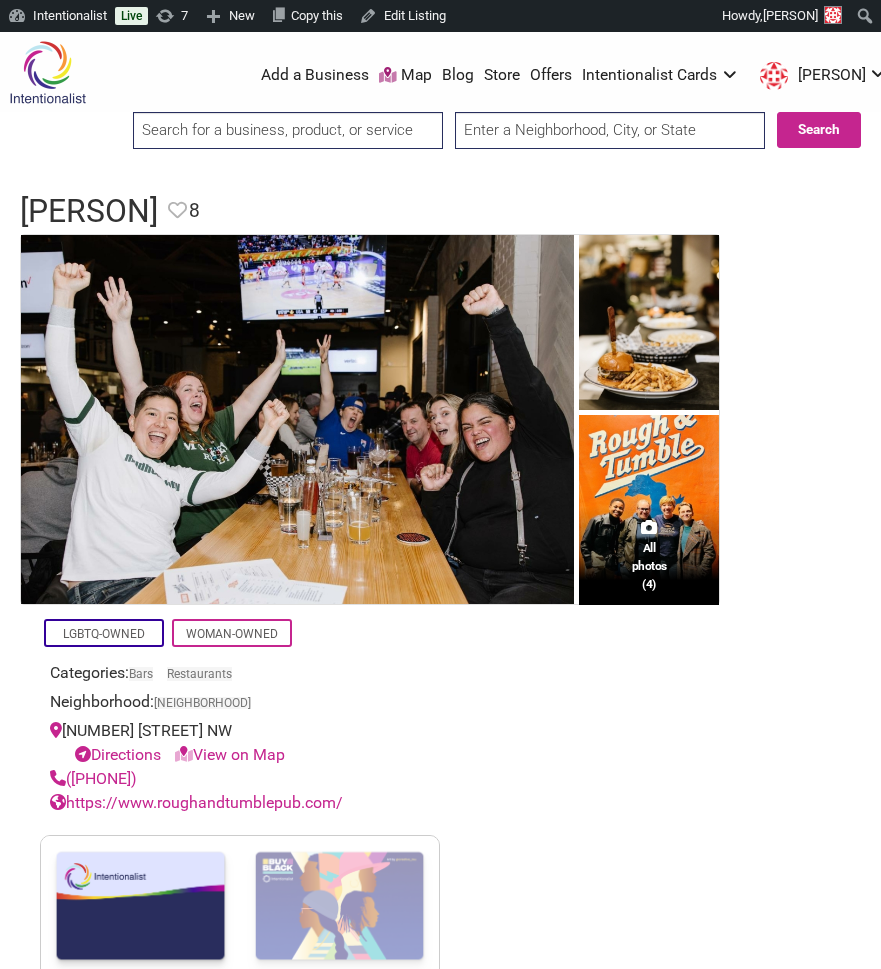 scroll, scrollTop: 0, scrollLeft: 0, axis: both 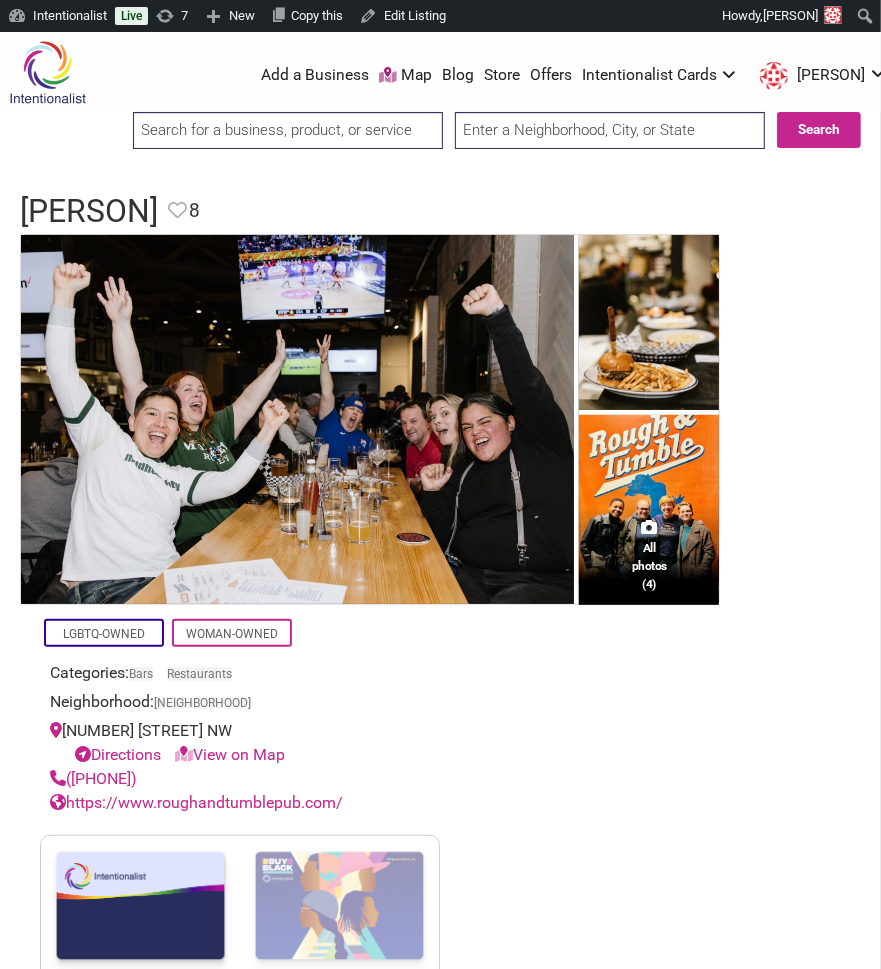 click at bounding box center (288, 130) 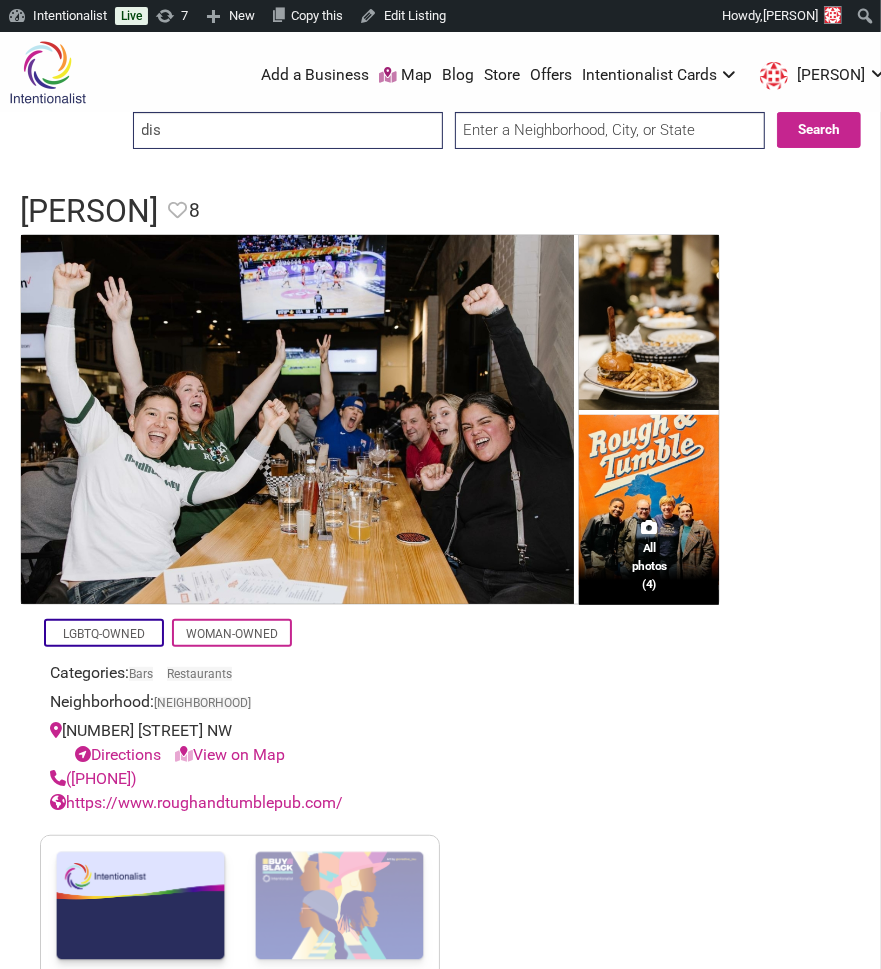 type on "dist" 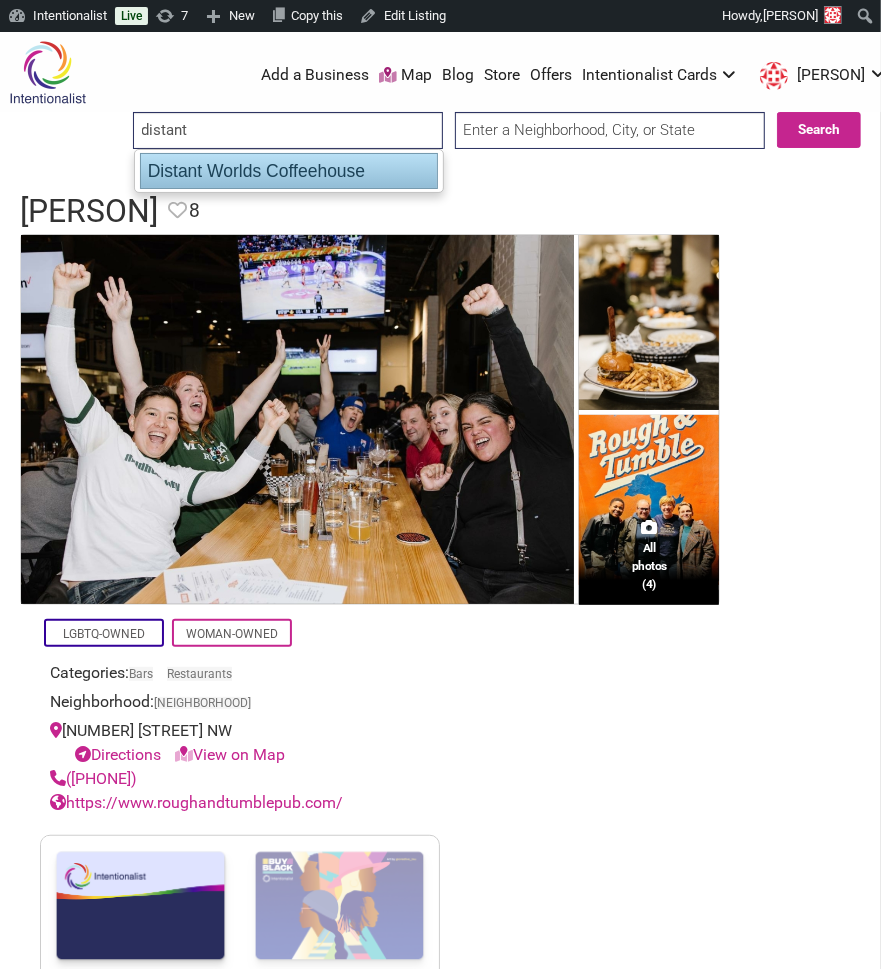 click on "Distant Worlds Coffeehouse" at bounding box center (289, 171) 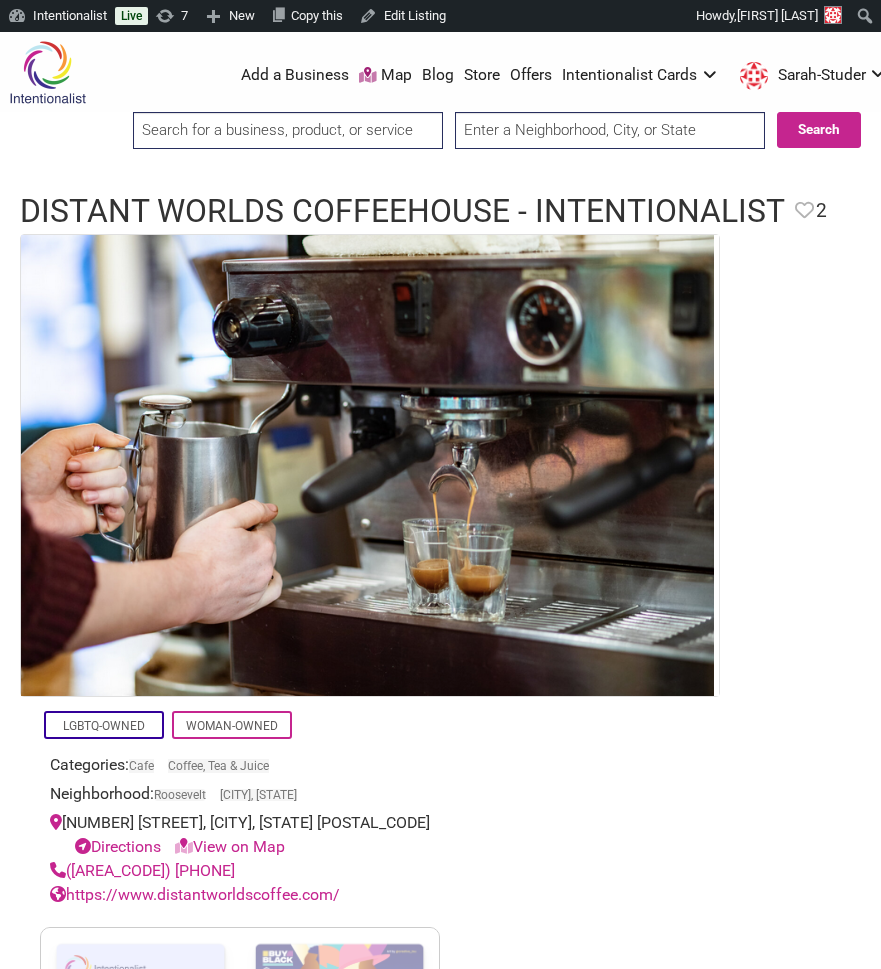scroll, scrollTop: 0, scrollLeft: 0, axis: both 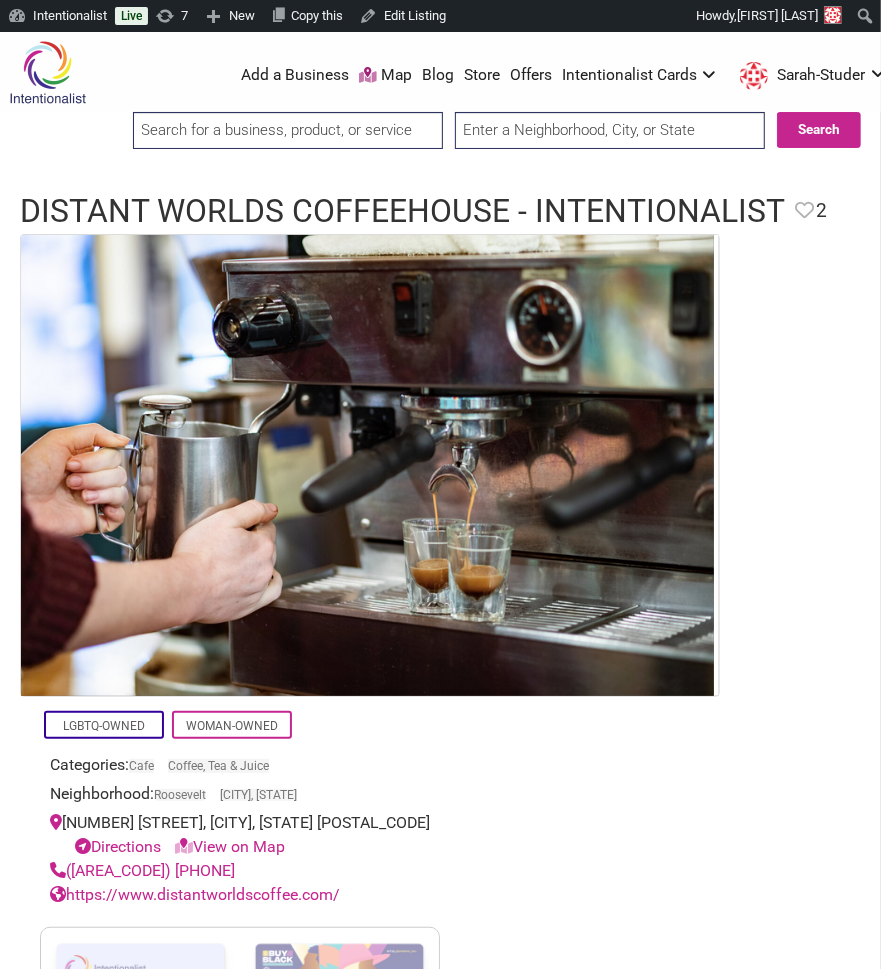 click at bounding box center [288, 130] 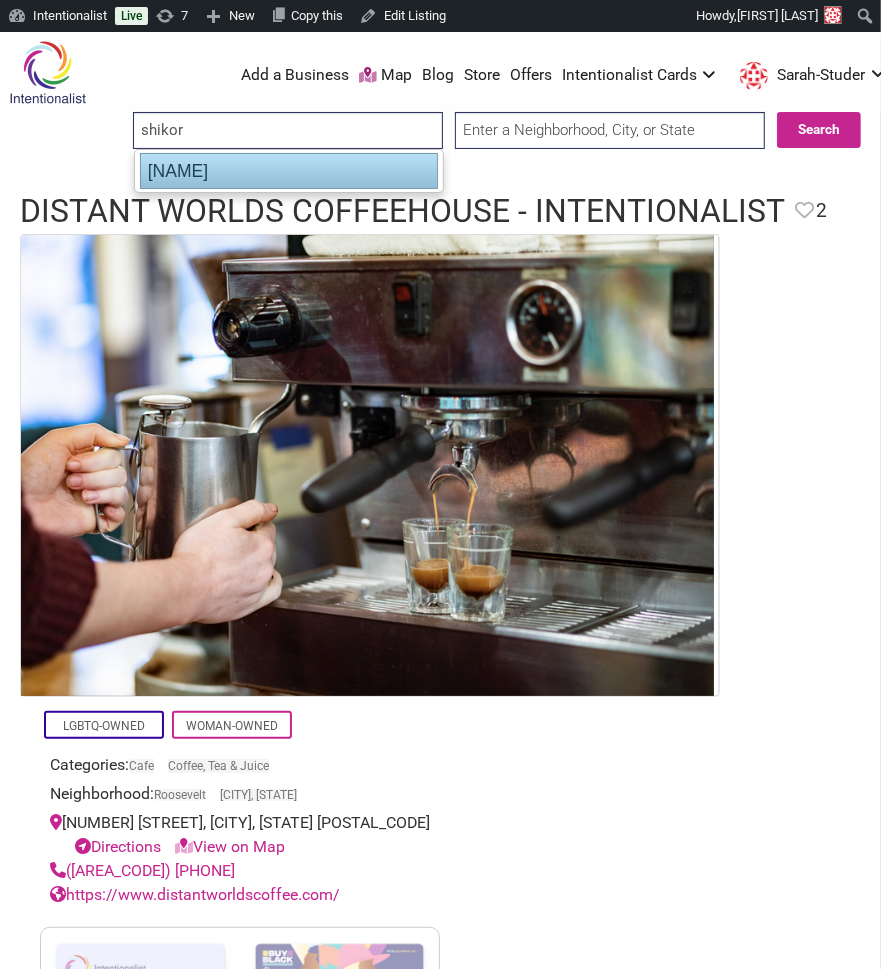 click on "Shikorina Bakeshop" at bounding box center (289, 171) 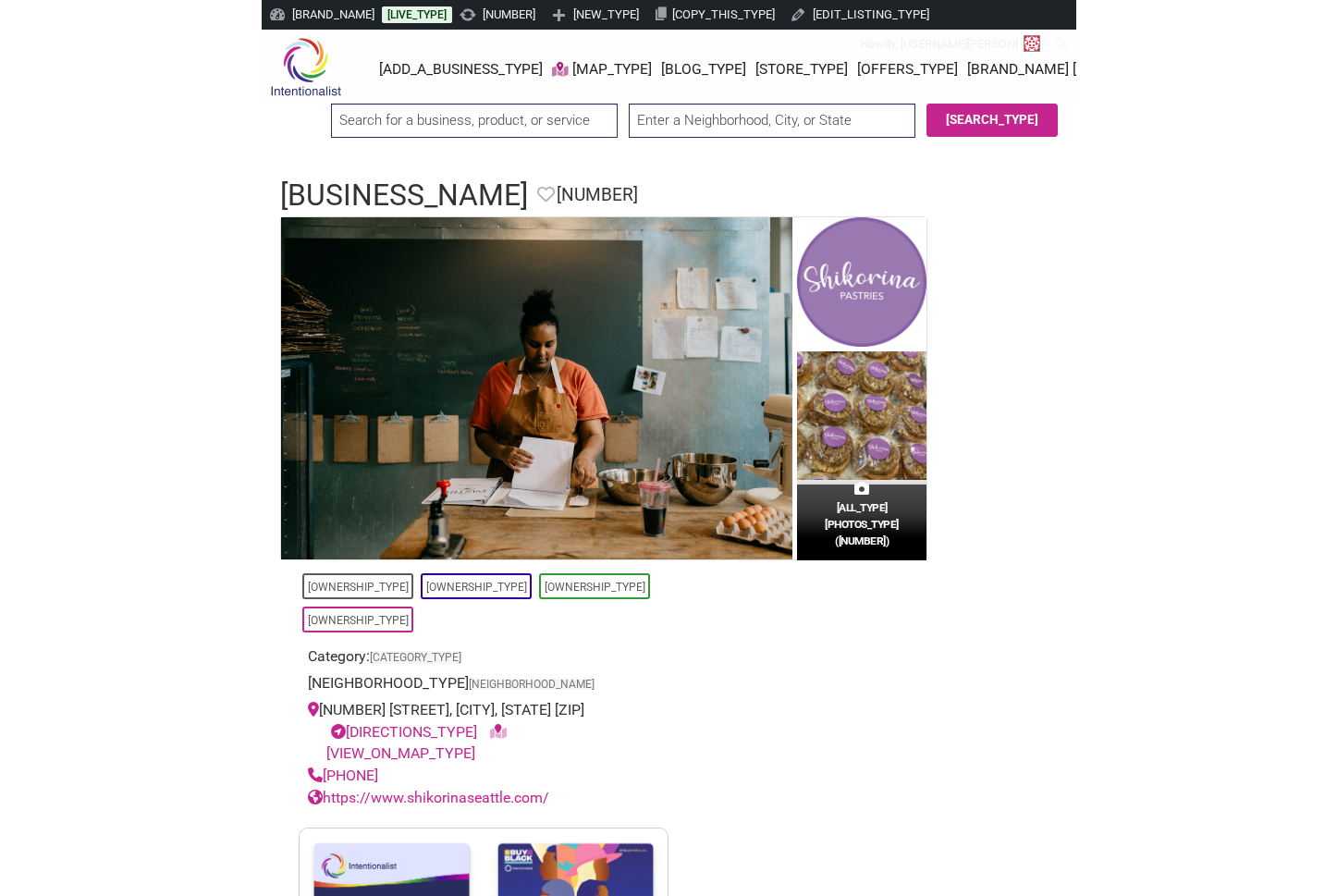 scroll, scrollTop: 0, scrollLeft: 0, axis: both 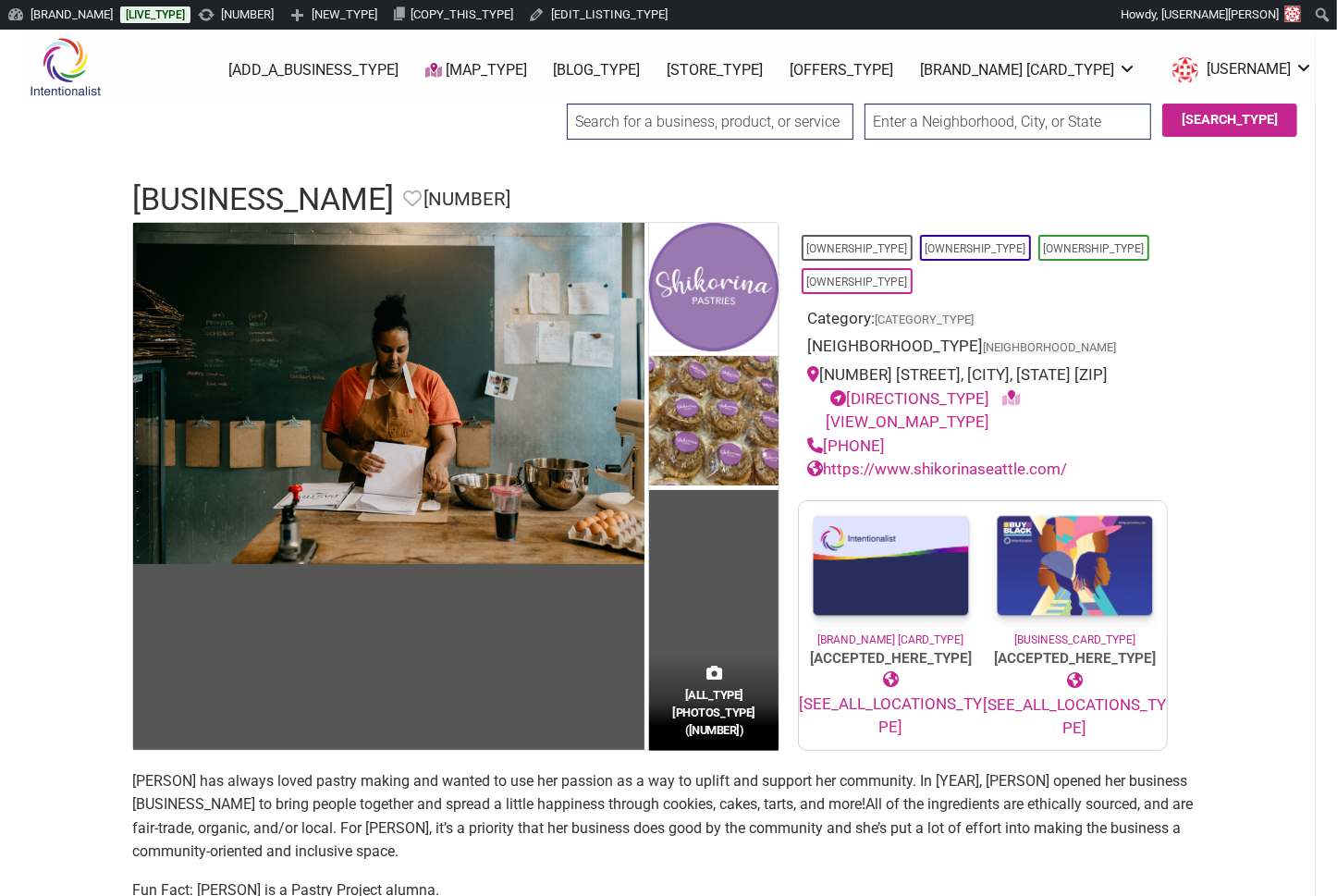 click at bounding box center (710, 121) 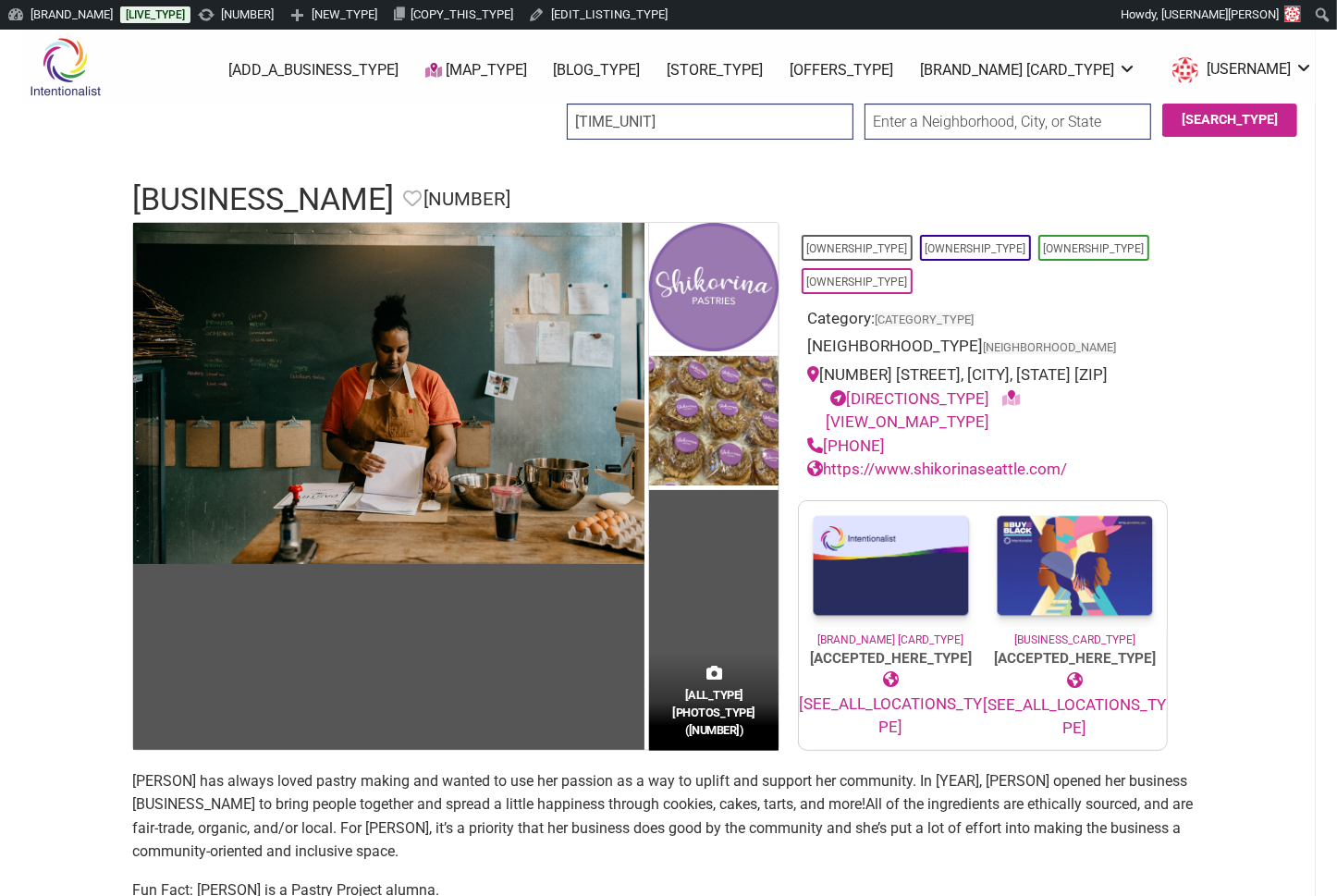type on "ma" 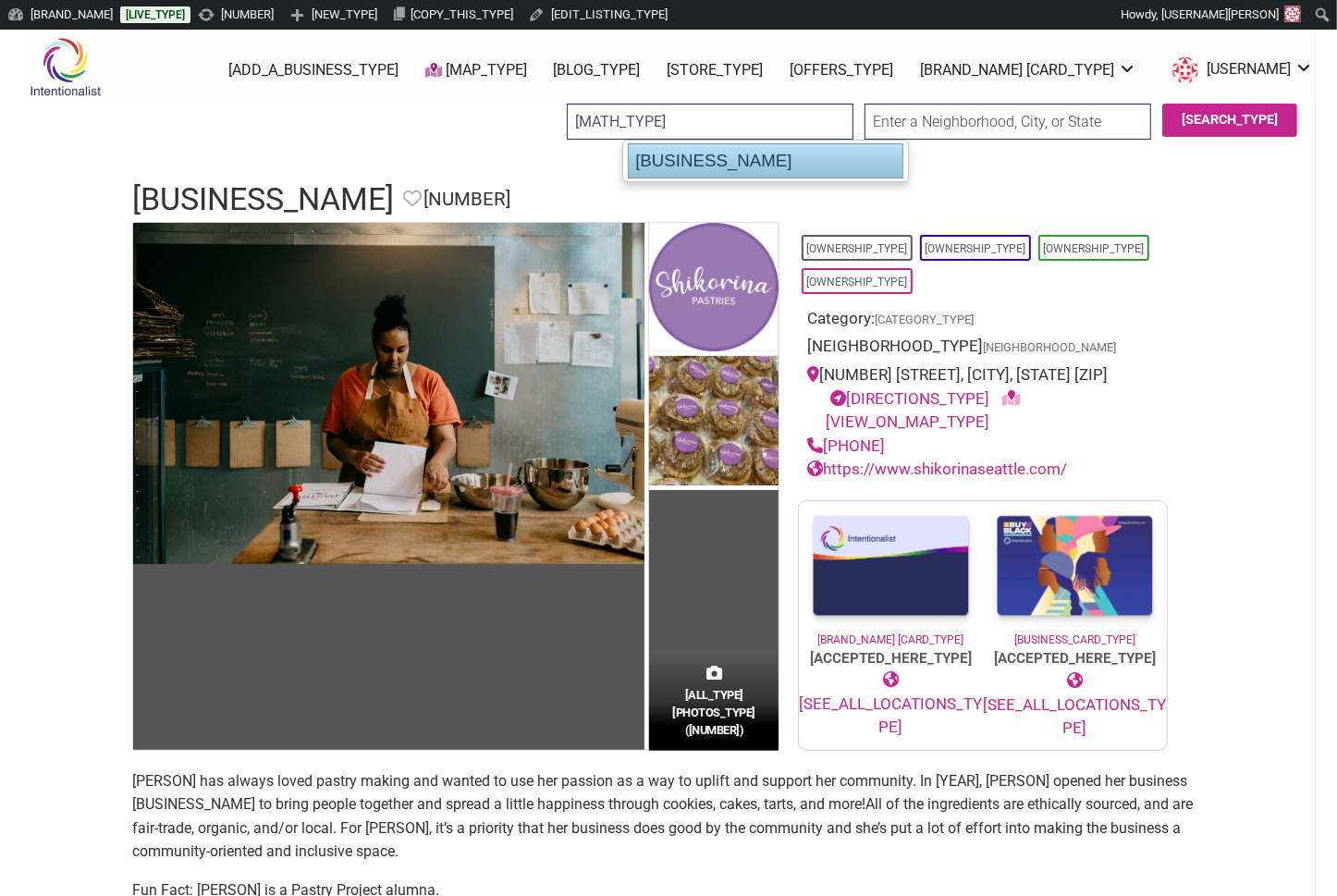 click on "Math 'n' Stuff" at bounding box center [766, 161] 